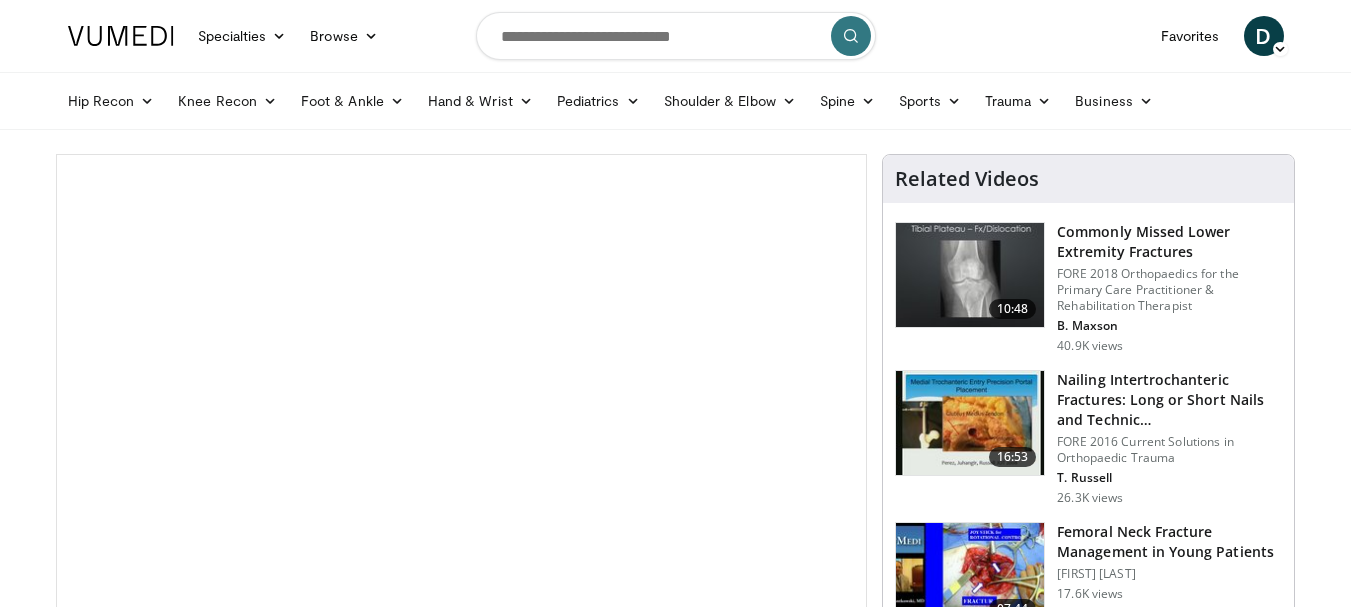 scroll, scrollTop: 0, scrollLeft: 0, axis: both 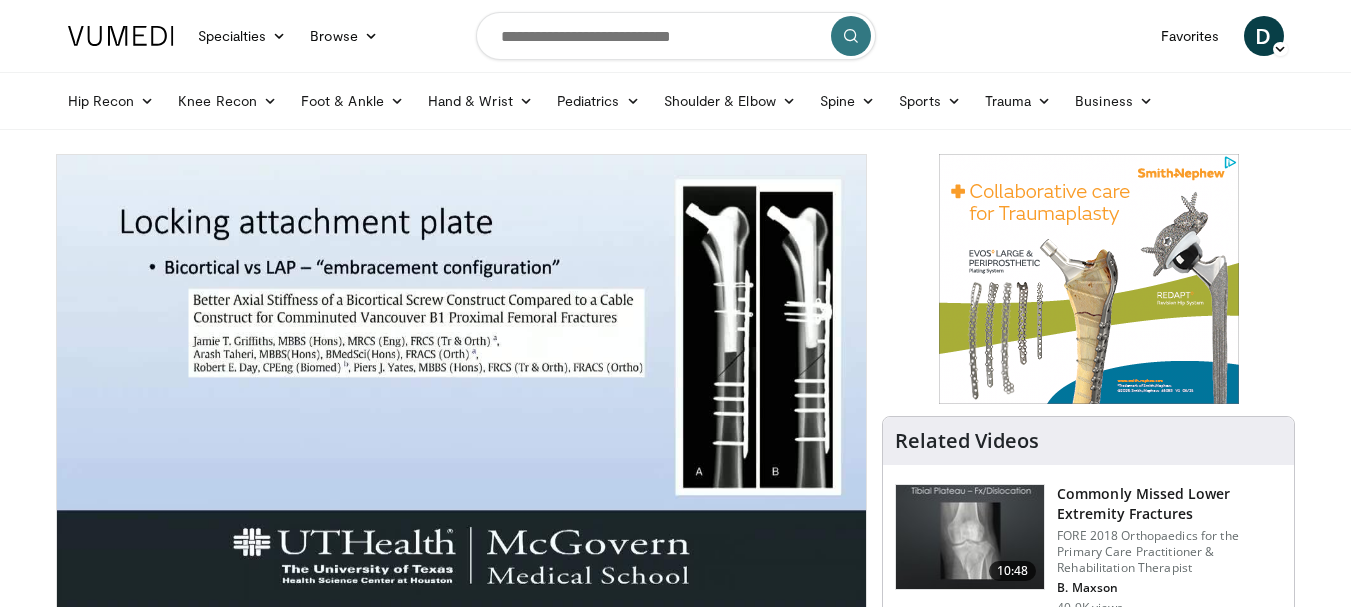 click on "Specialties
Adult & Family Medicine
Allergy, Asthma, Immunology
Anesthesiology
Cardiology
Dental
Dermatology
Endocrinology
Gastroenterology & Hepatology
General Surgery
Hematology & Oncology
Infectious Disease
Nephrology
Neurology
Neurosurgery
Obstetrics & Gynecology
Ophthalmology
Oral Maxillofacial
Orthopaedics
Otolaryngology
Pediatrics
Plastic Surgery
Podiatry
Psychiatry
Pulmonology
Radiation Oncology
Radiology
Rheumatology
Urology" at bounding box center (675, 1564) 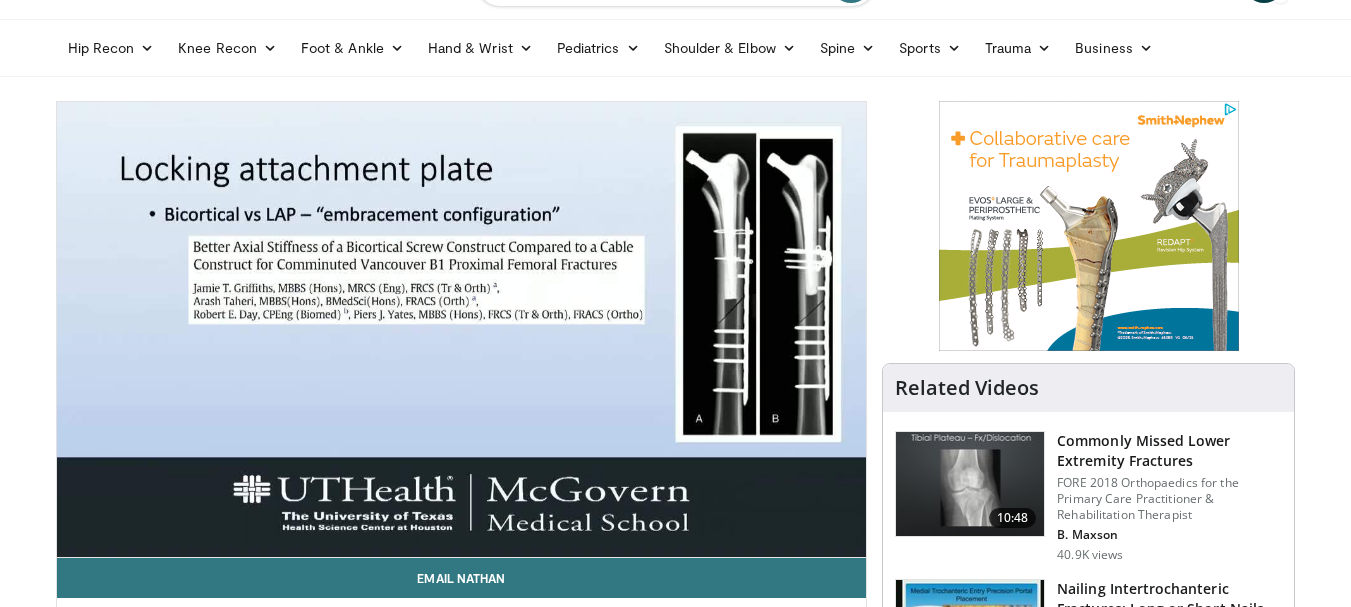 scroll, scrollTop: 100, scrollLeft: 0, axis: vertical 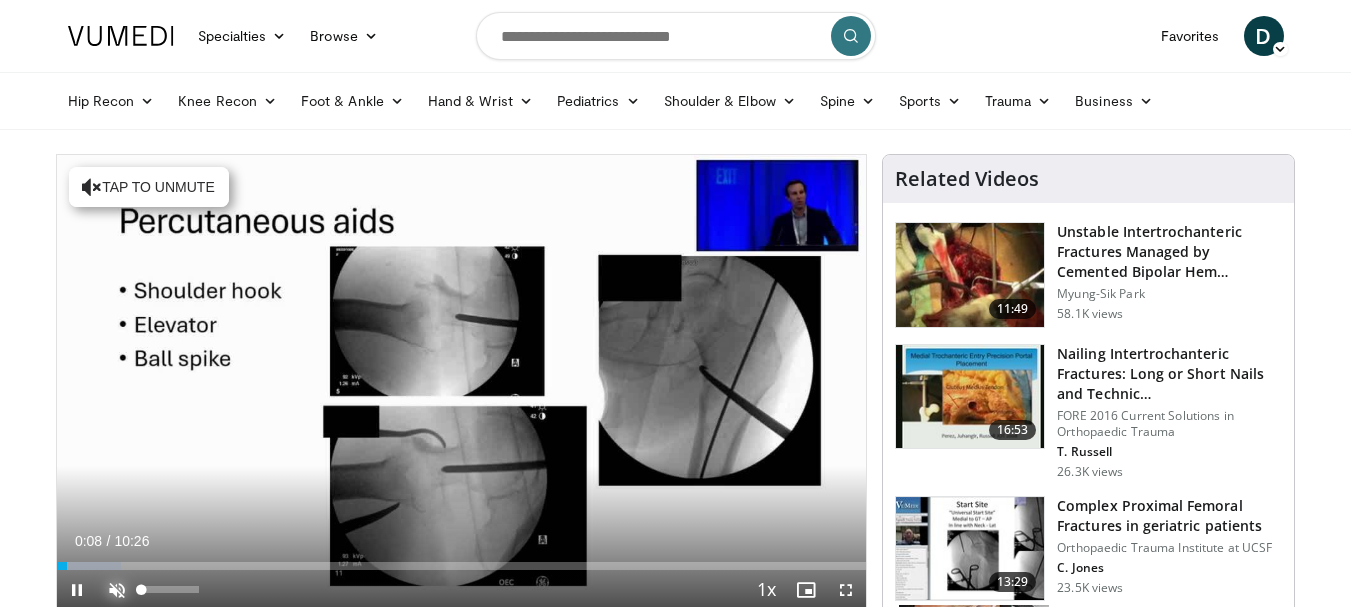 click at bounding box center (117, 590) 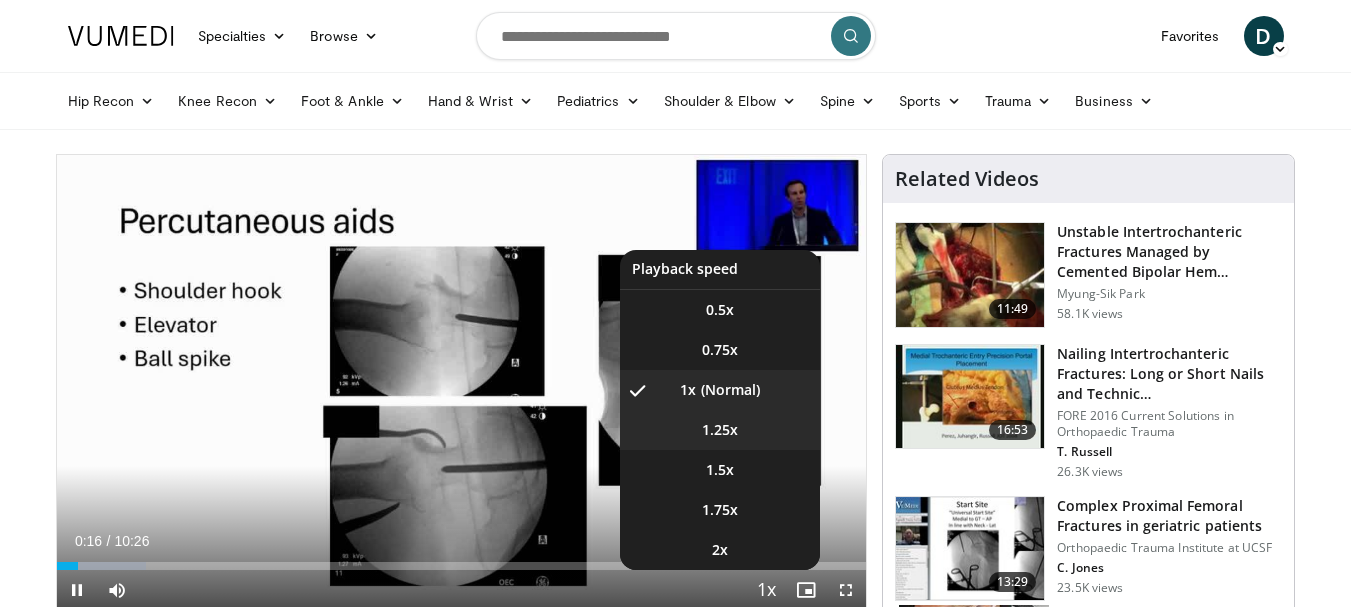 click on "1.25x" at bounding box center [720, 430] 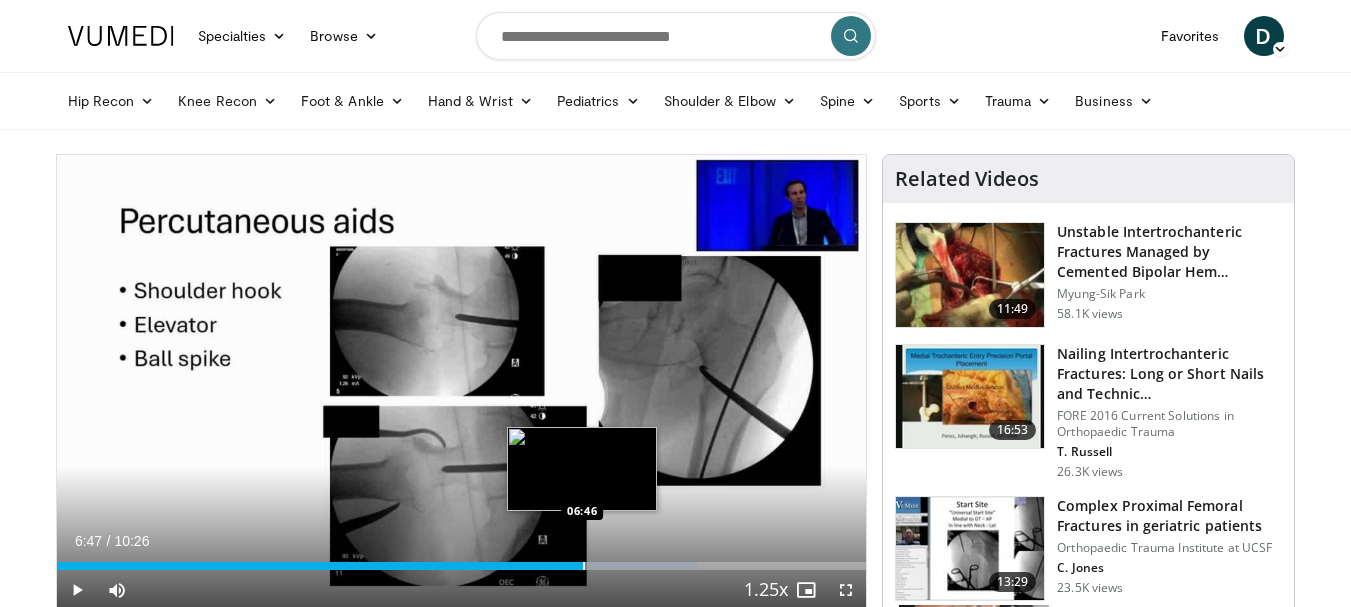 click at bounding box center (584, 566) 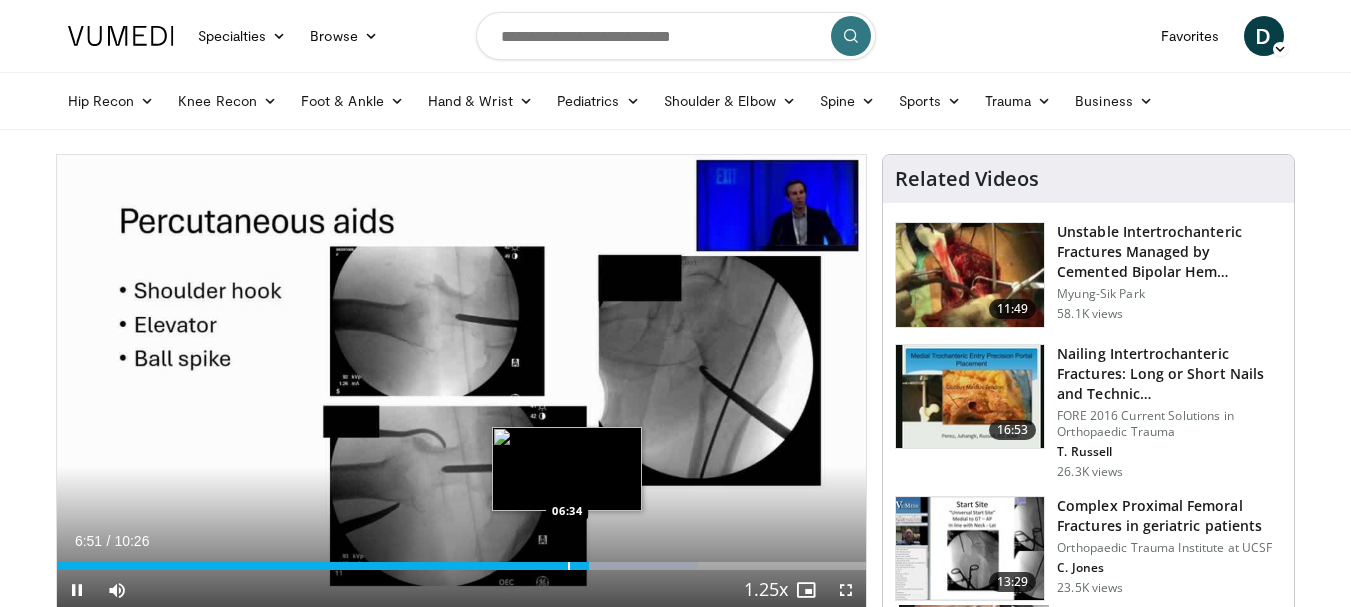 click at bounding box center (569, 566) 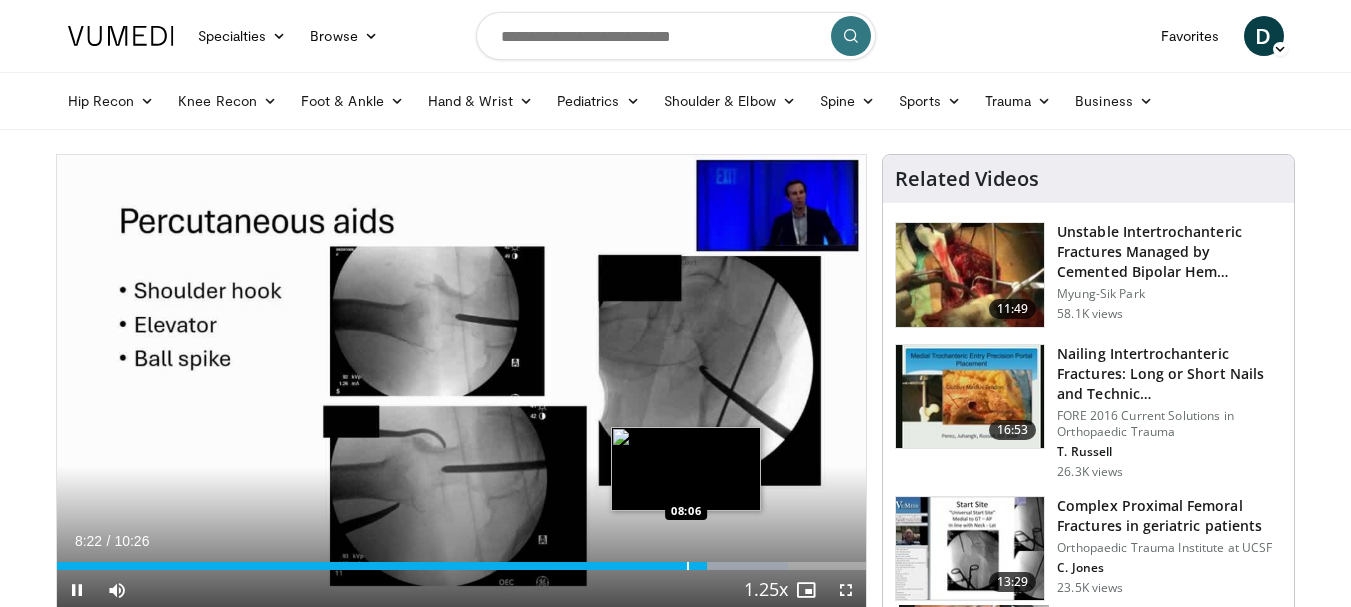 click at bounding box center [688, 566] 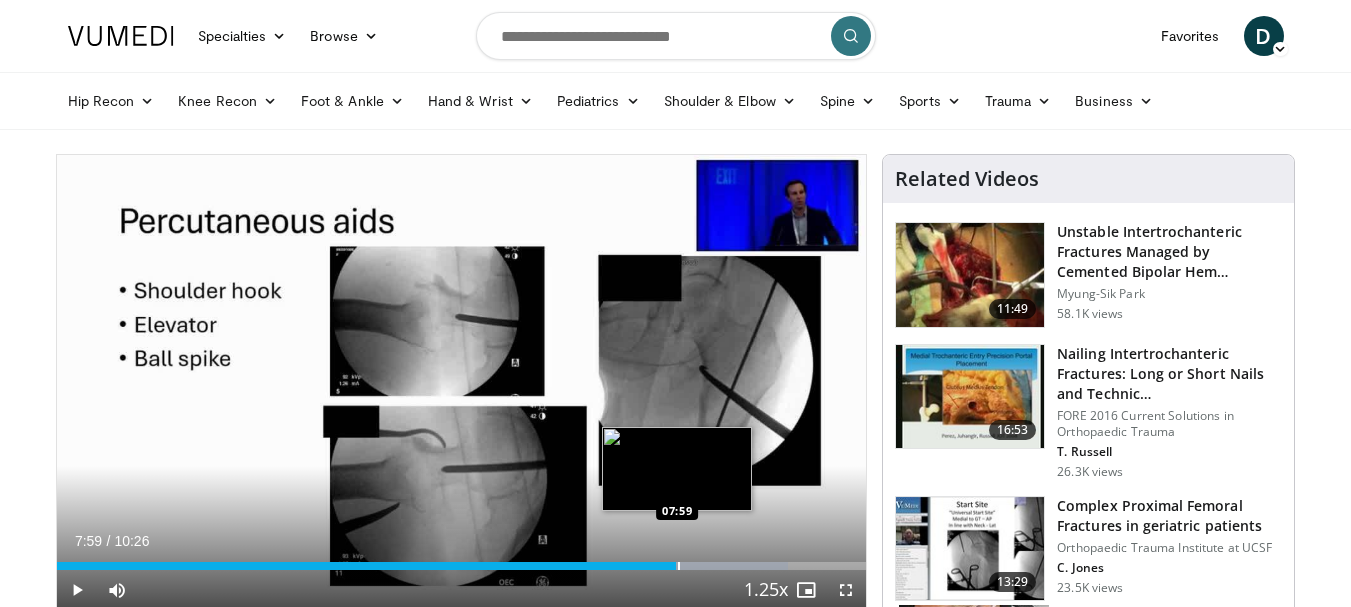 click at bounding box center [679, 566] 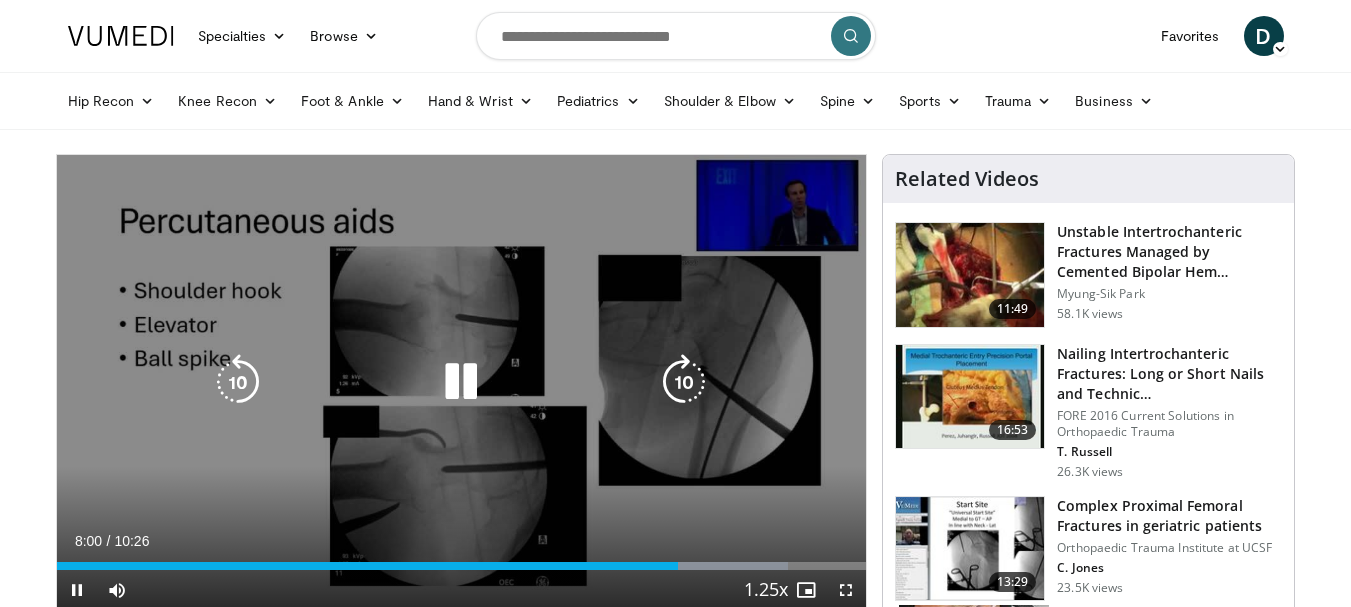 click on "10 seconds
Tap to unmute" at bounding box center (462, 382) 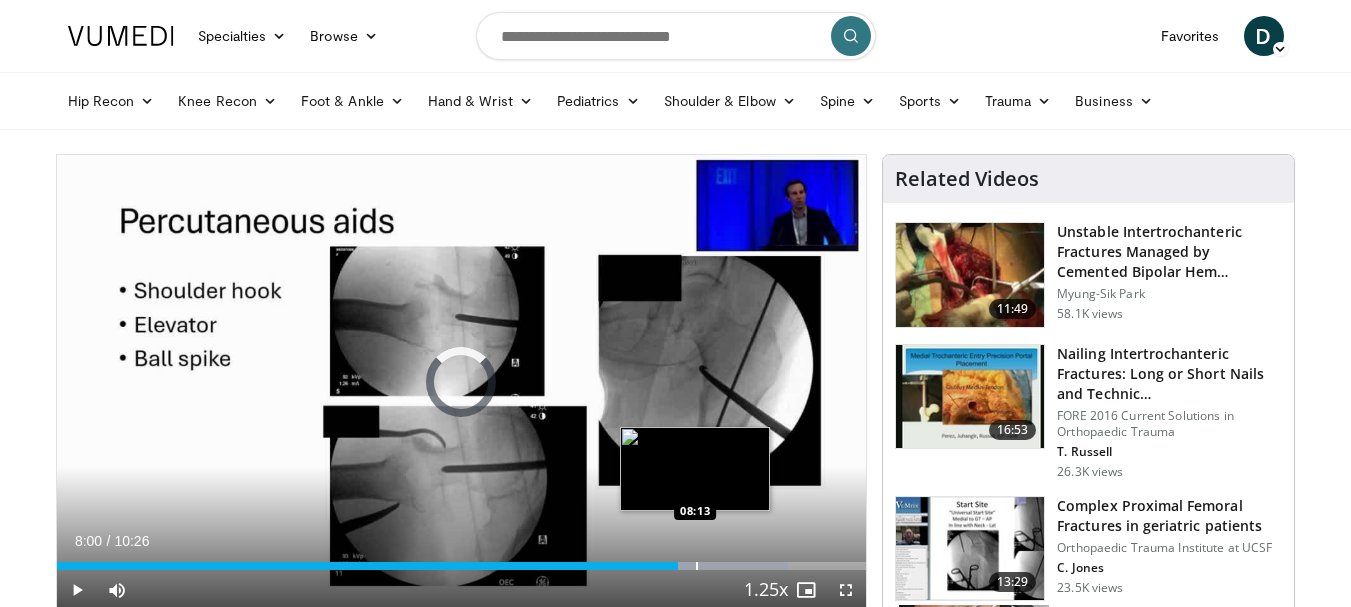 click at bounding box center [697, 566] 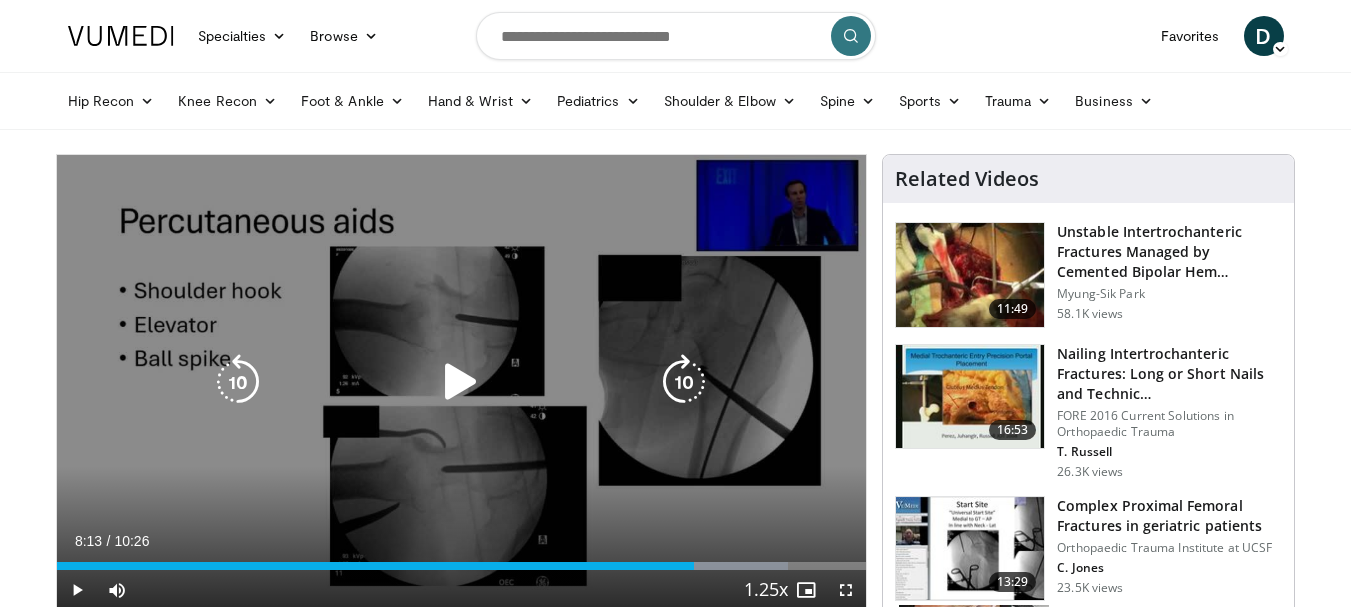 click on "10 seconds
Tap to unmute" at bounding box center (462, 382) 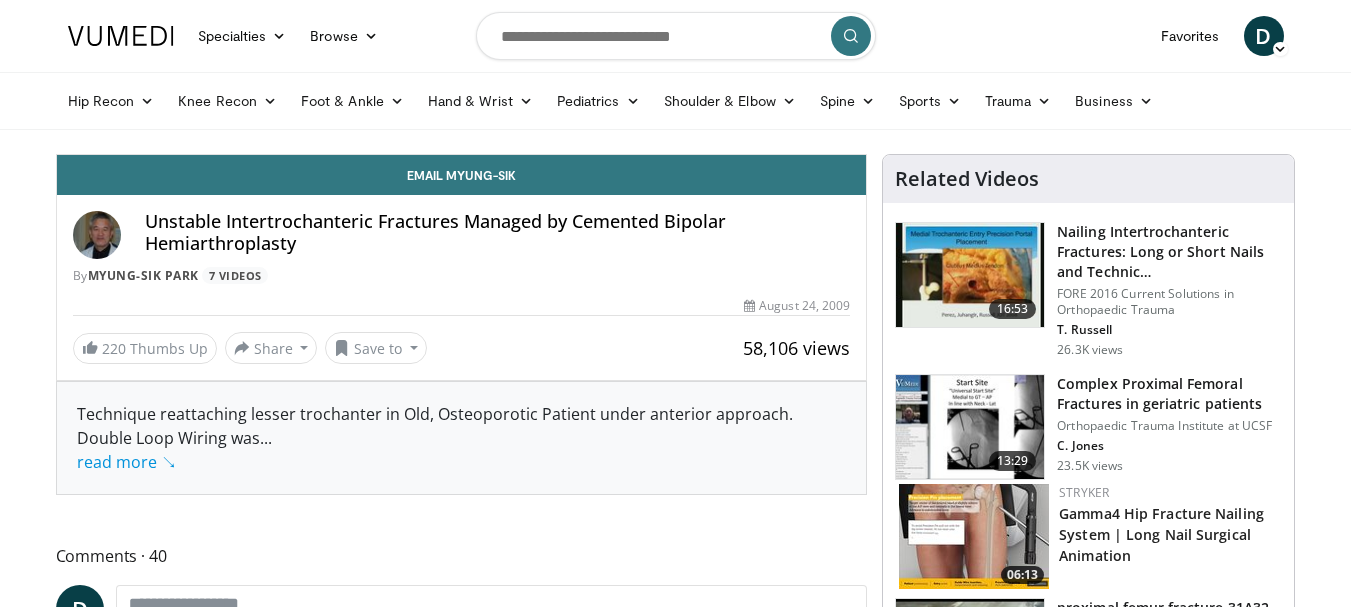 scroll, scrollTop: 0, scrollLeft: 0, axis: both 